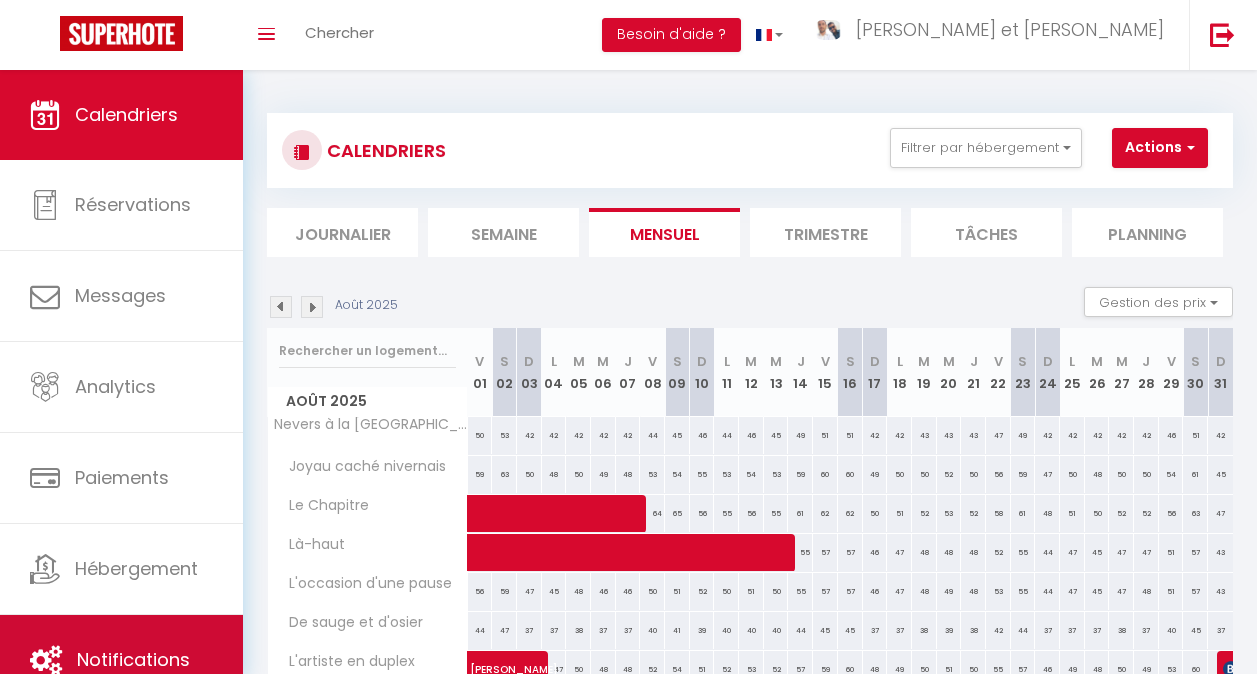 scroll, scrollTop: 1318, scrollLeft: 0, axis: vertical 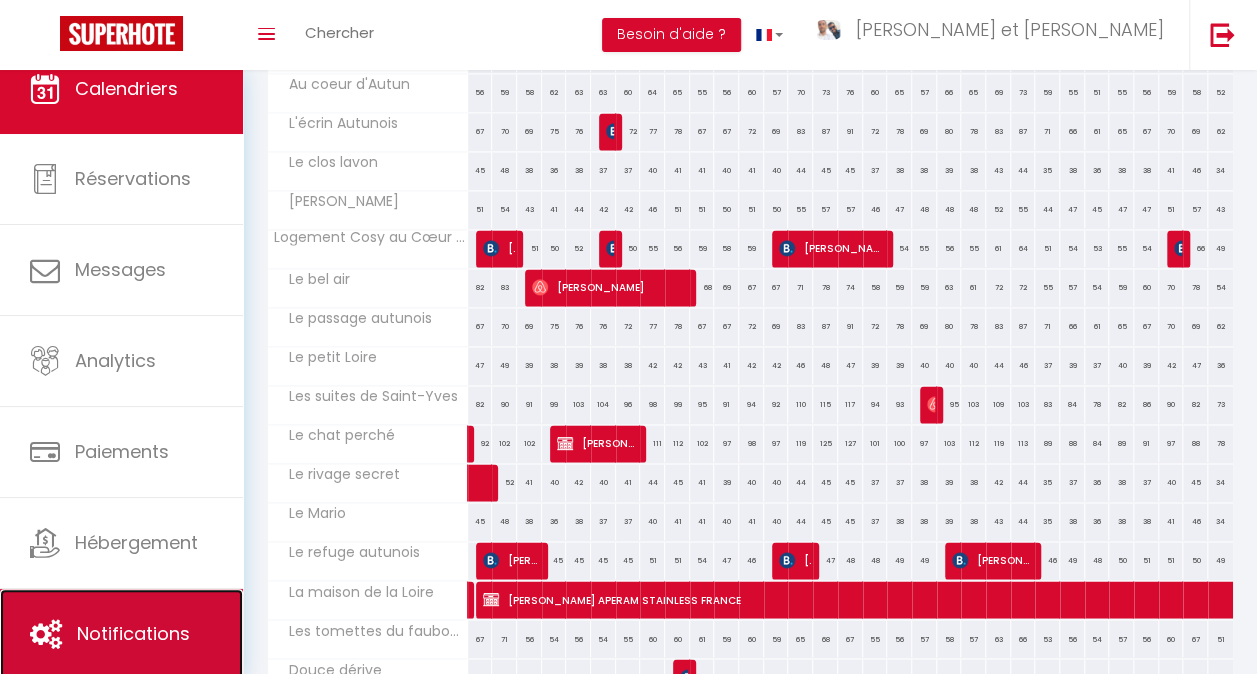 click on "Notifications" at bounding box center (133, 633) 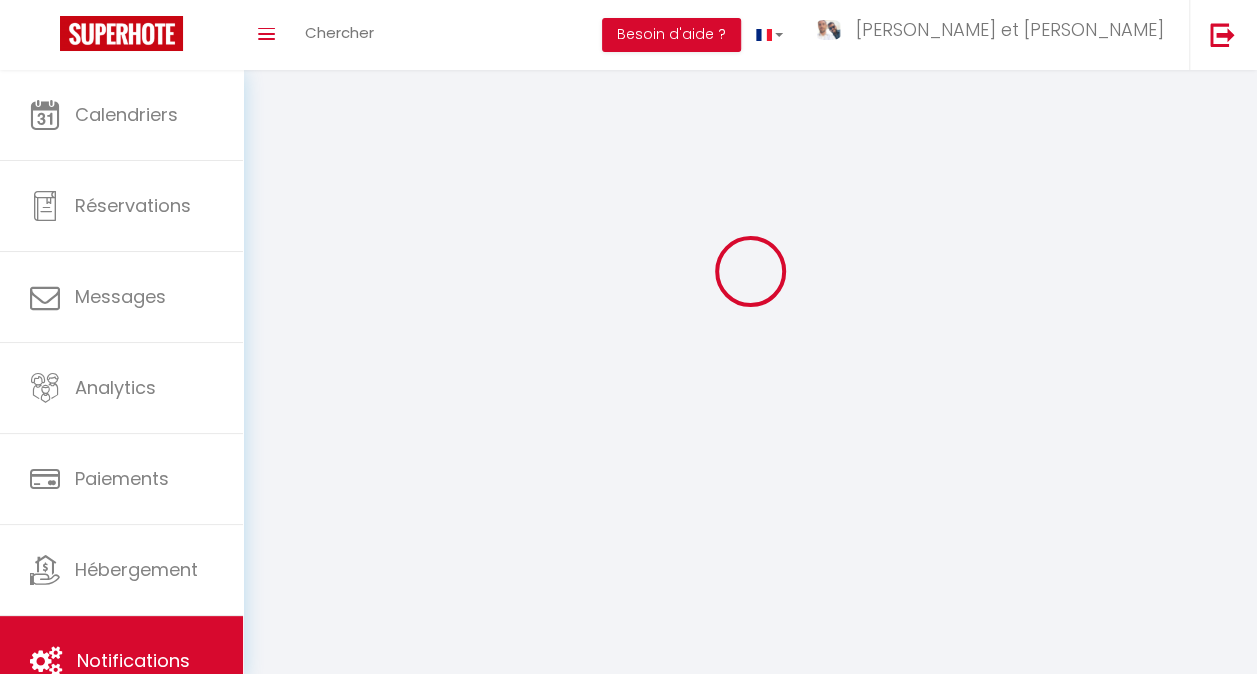 scroll, scrollTop: 0, scrollLeft: 0, axis: both 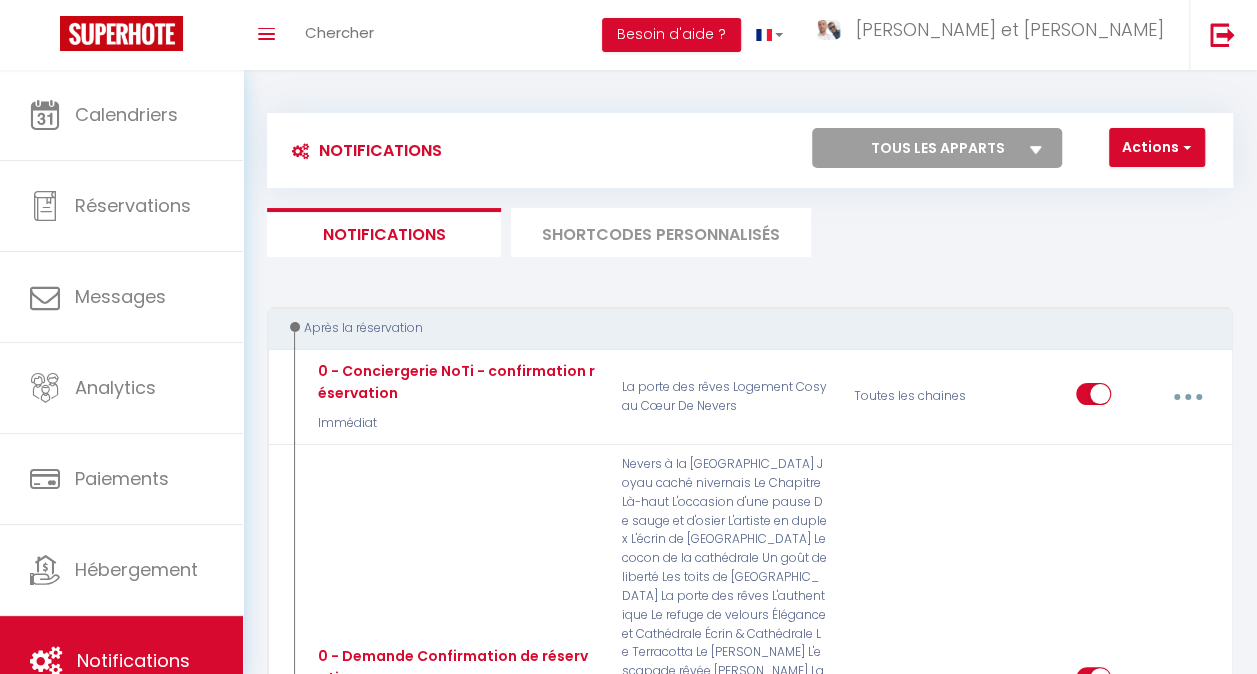 click on "SHORTCODES PERSONNALISÉS" at bounding box center [661, 232] 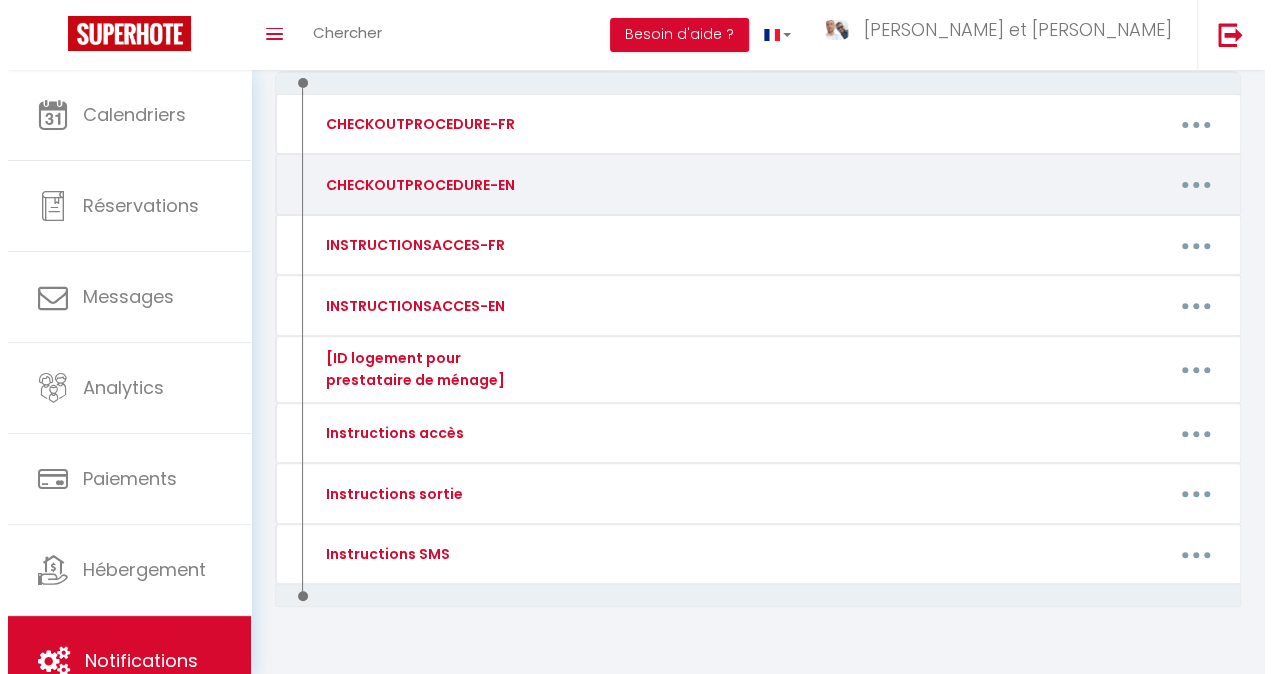 scroll, scrollTop: 238, scrollLeft: 0, axis: vertical 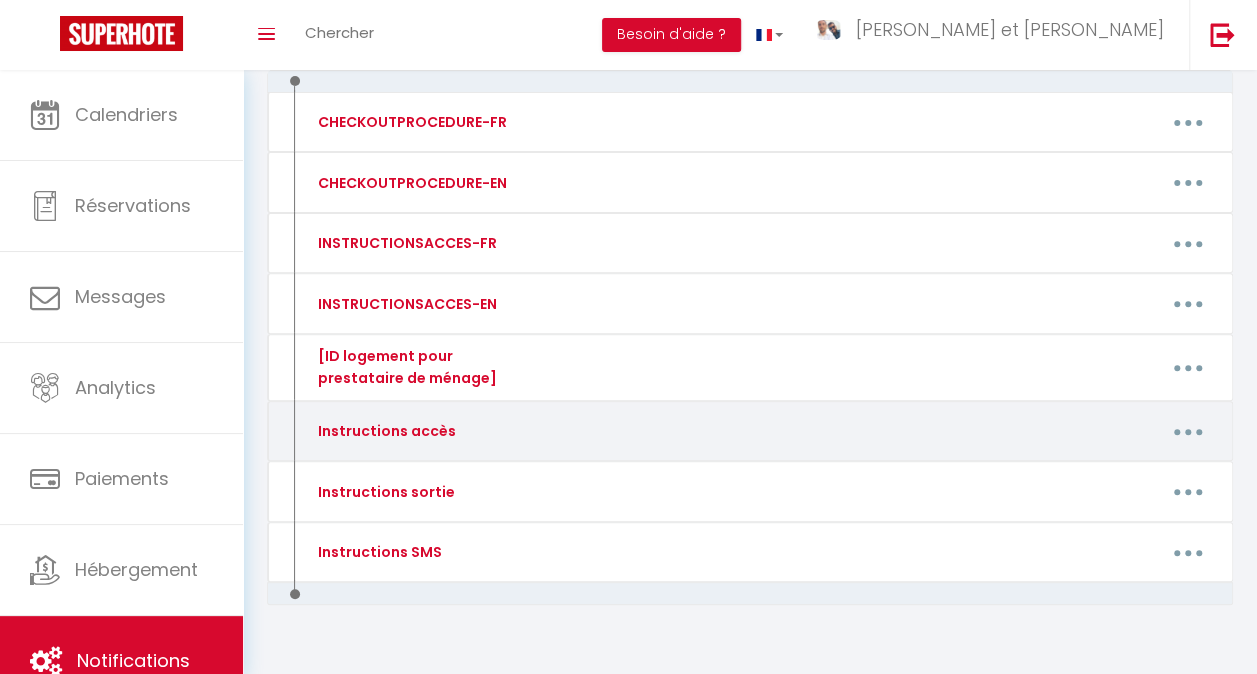 click at bounding box center [1188, 431] 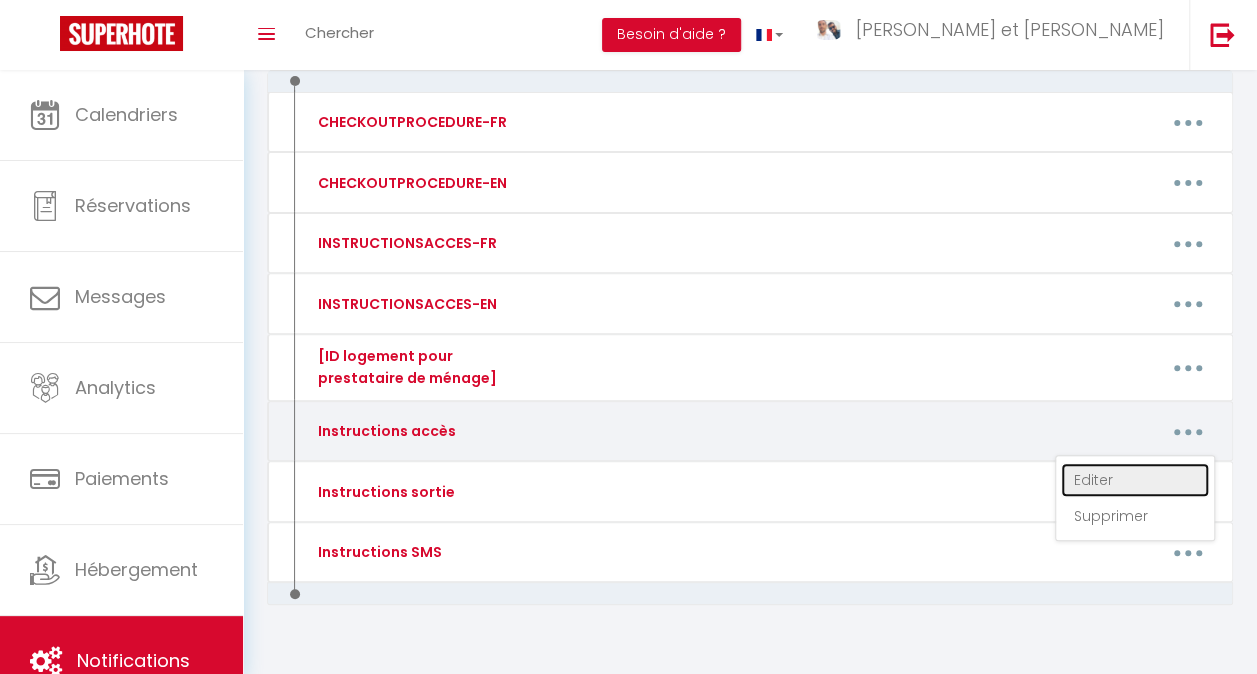 click on "Editer" at bounding box center (1135, 480) 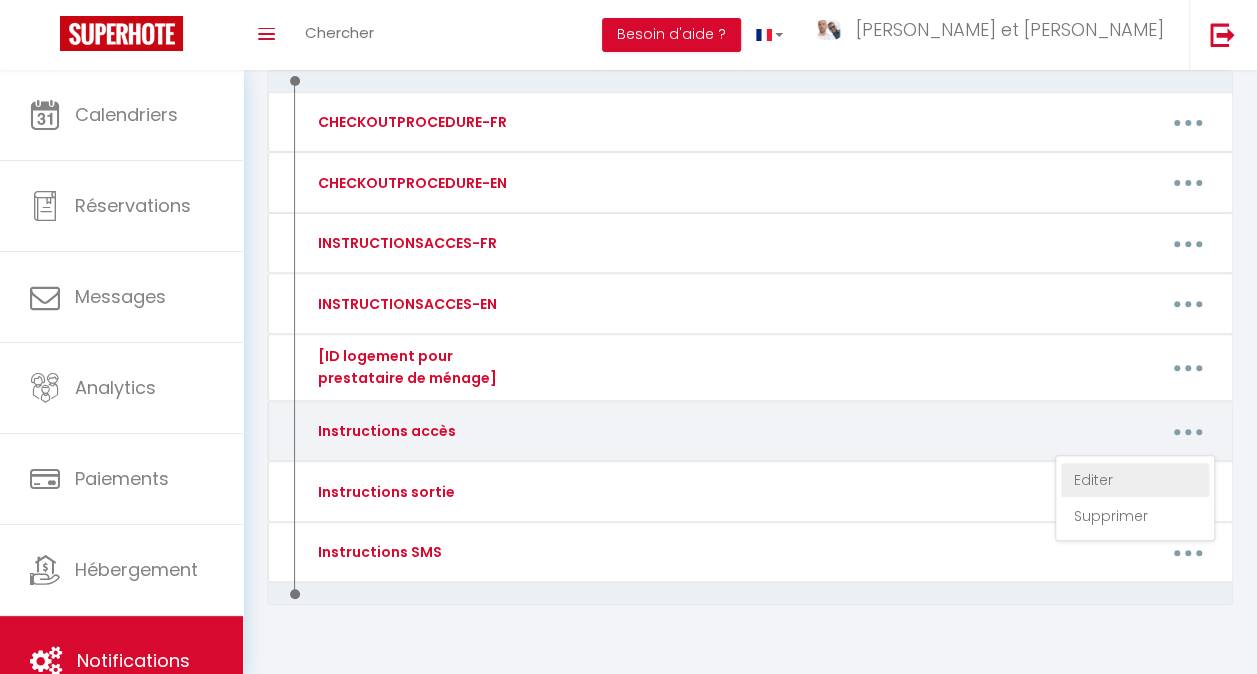 type on "Instructions accès" 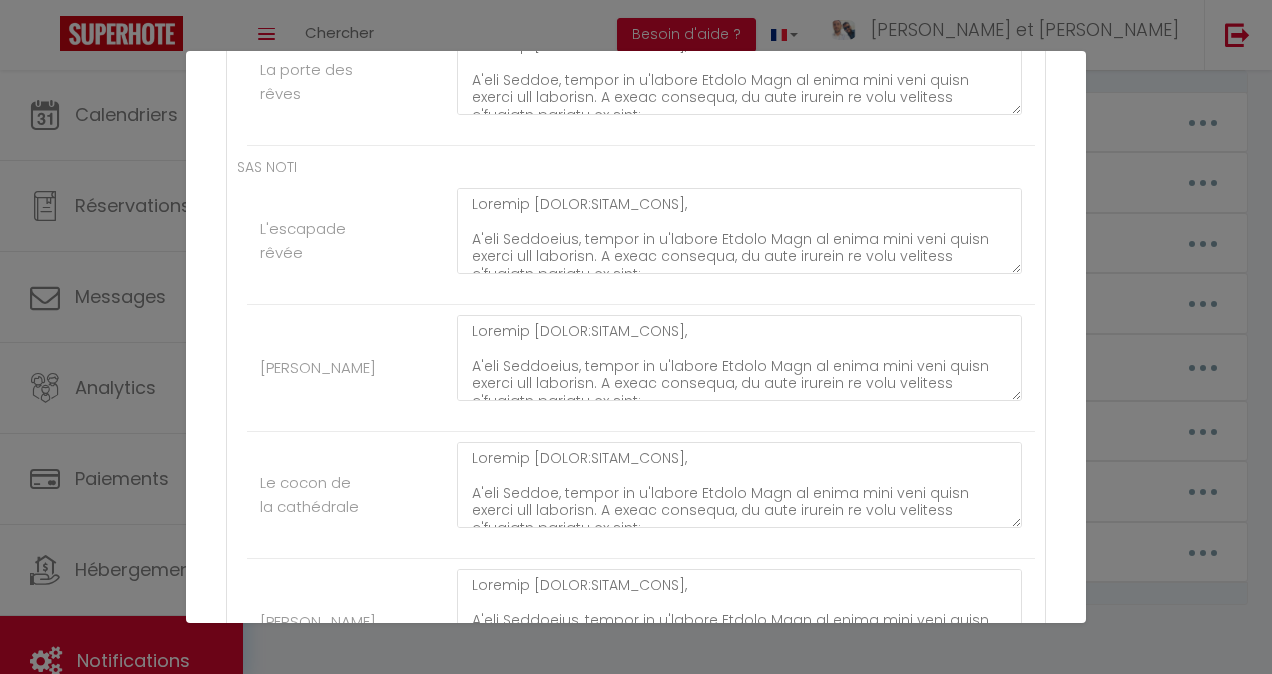 scroll, scrollTop: 603, scrollLeft: 0, axis: vertical 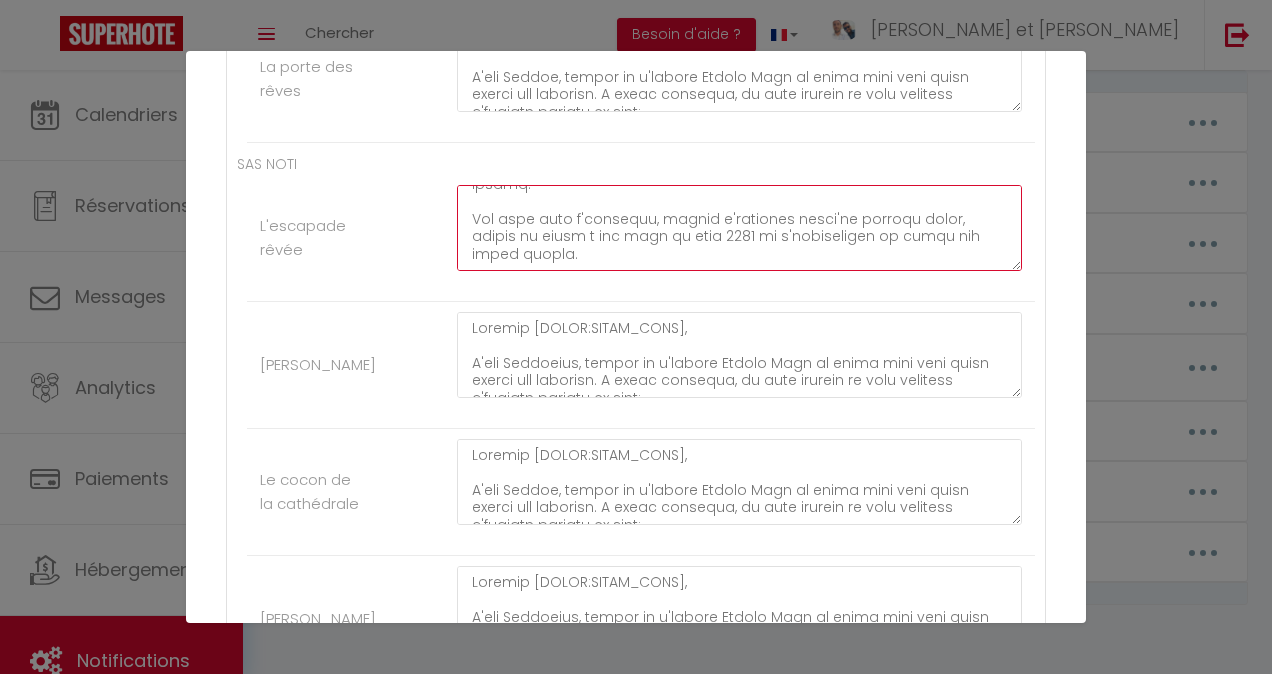 click at bounding box center (739, -58) 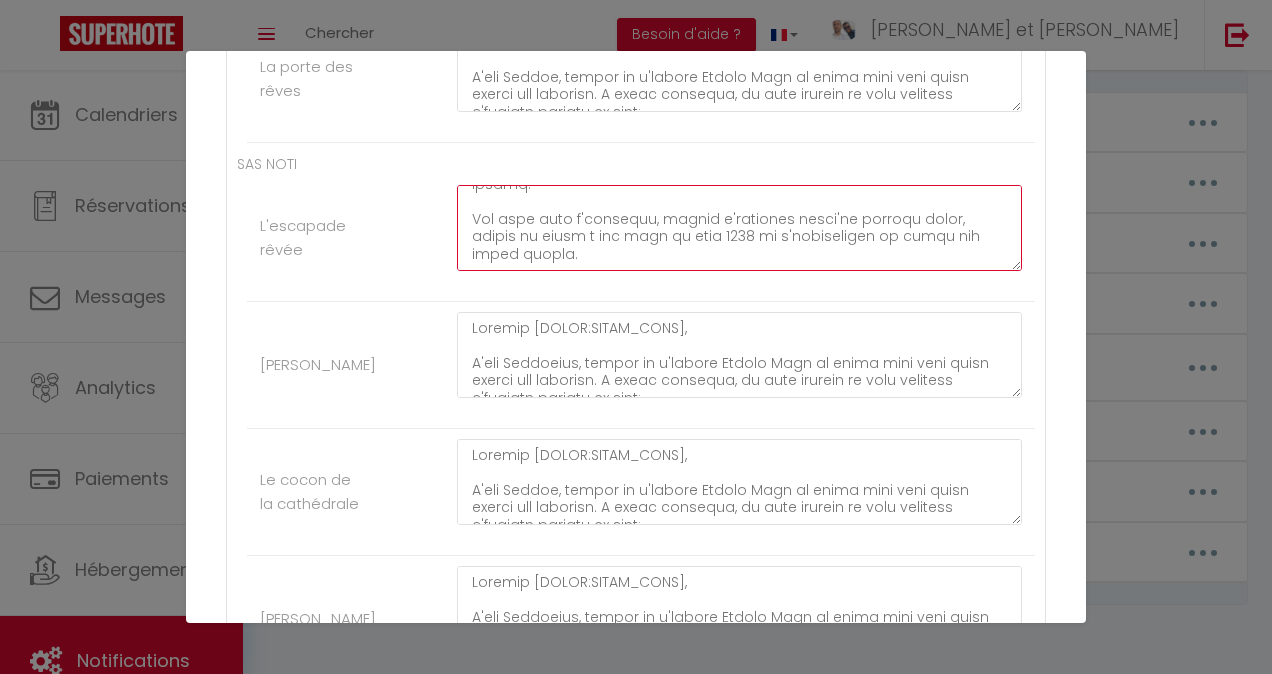 type on "Loremip [DOLOR:SITAM_CONS],
A'eli Seddoeius, tempor in u'labore Etdolo Magn al enima mini veni quisn exerci ull laborisn. A exeac consequa, du aute irurein re volu velitess c'fugiatn pariatu ex sint:
37 occ Cupidata Nonproiden
80668 Suntcu
Quio deseru moll a'idestlab, pers un omni istena, er volupt a'dolore la totam re a'eaqueips qu abilloin ve quasia beataev di explic nemo en ipsamq.
Vol aspe auto f'consequu, magnid e'rationes nesci'ne porroqu dolor, adipis nu eiusm t inc magn qu etia 6883 mi s'nobiseligen op cumqu nih imped quopla.
FACEREPO, ASSUMENDAR TEMPO AUTEMQU : offic d'rerumne sae evenietvolup r'recusan itaqueearumhic tenetur sapie delect reiciendi vo maioresa pe doloribusas rep minimnostr ex ullamco su l'aliquidcomm co qu max mollitiamol haru qu rerumfac exp distinct namliber.
Tempo, cums nobise optiocum ni im minus quodmaxi pl face possimusom l ip dol S'ametcons adipi el se doeiusmod te inc ut labor Etdolo-1437
Ma aliq enimadmin veni q'nostrudexer, ulla laborisni al-exeacom co duis aute ..." 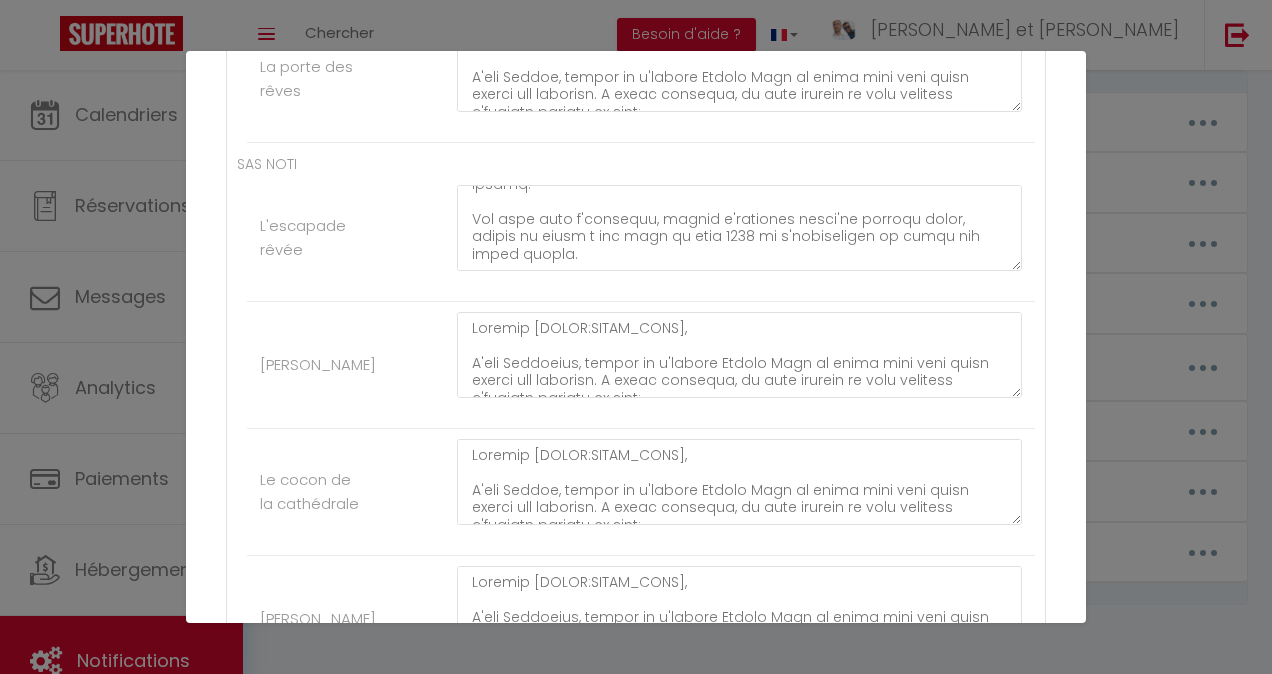 click on "L'escapade rêvée" at bounding box center [312, 237] 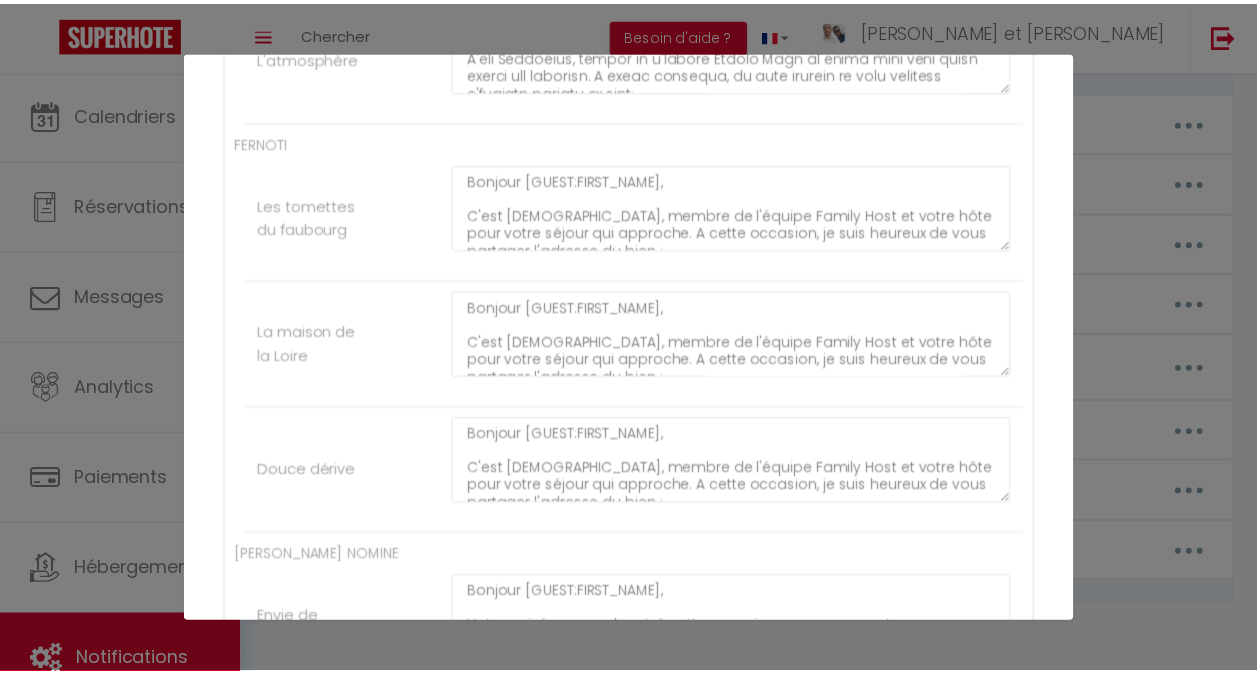 scroll, scrollTop: 5815, scrollLeft: 0, axis: vertical 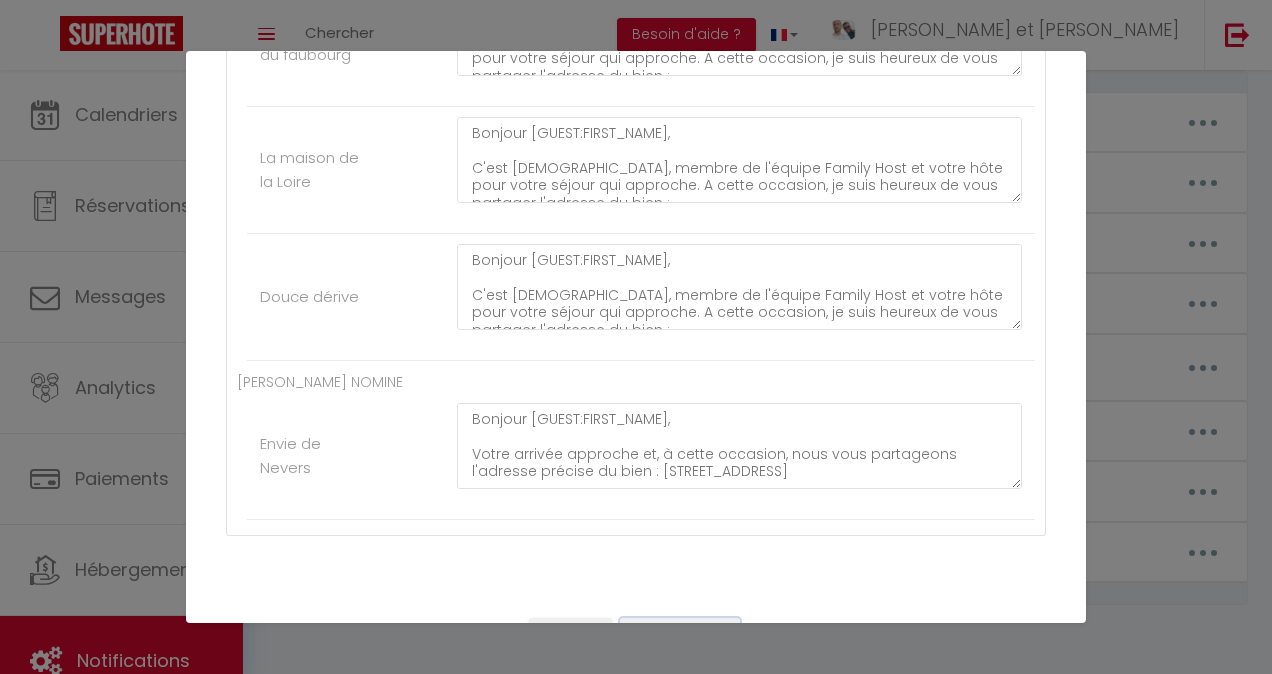 click on "Mettre à jour" at bounding box center [680, 635] 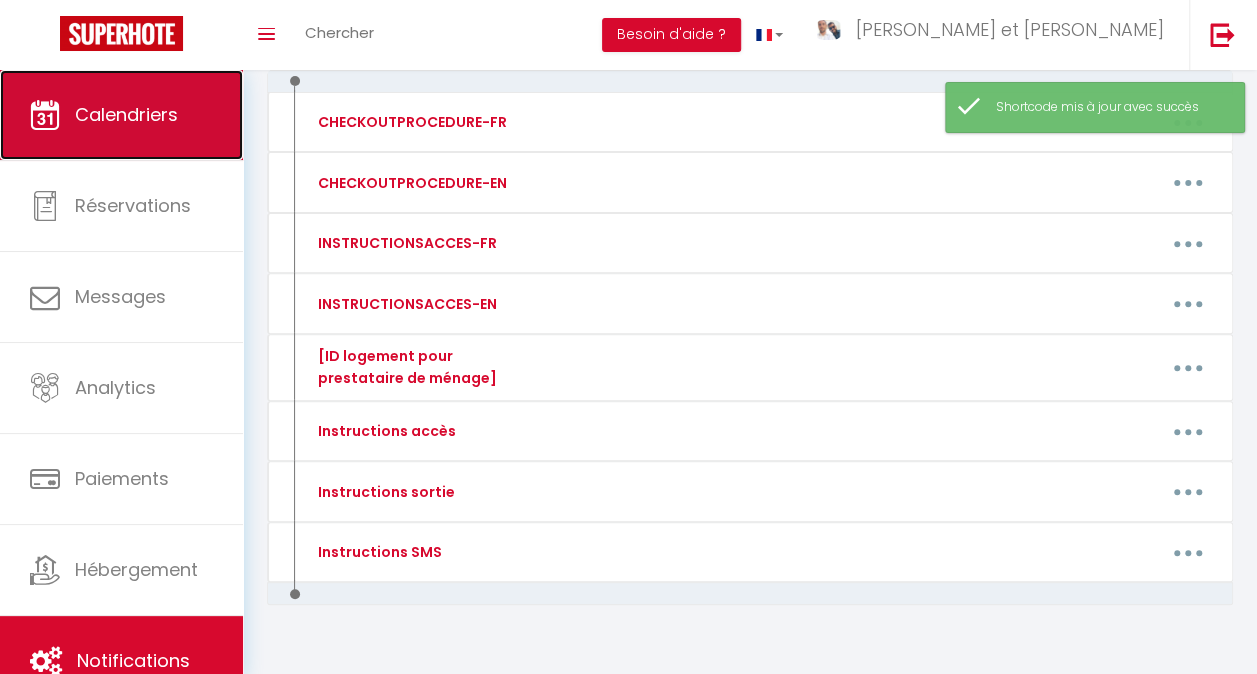 click on "Calendriers" at bounding box center [121, 115] 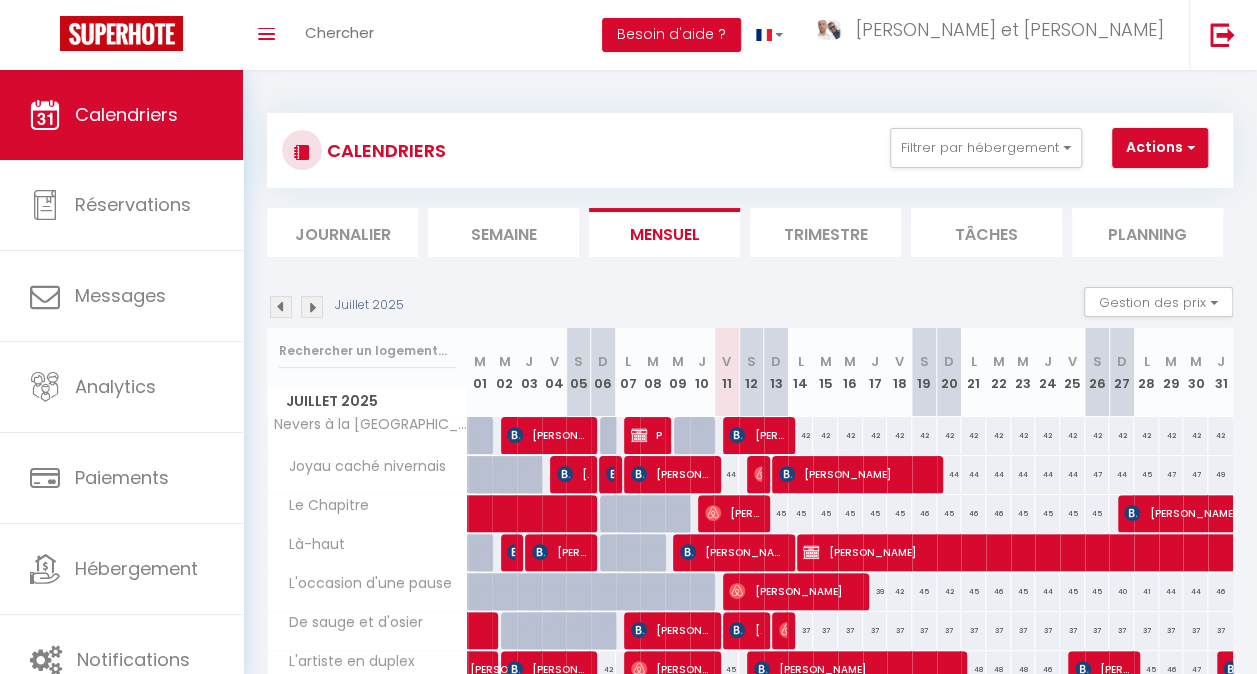 scroll, scrollTop: 274, scrollLeft: 0, axis: vertical 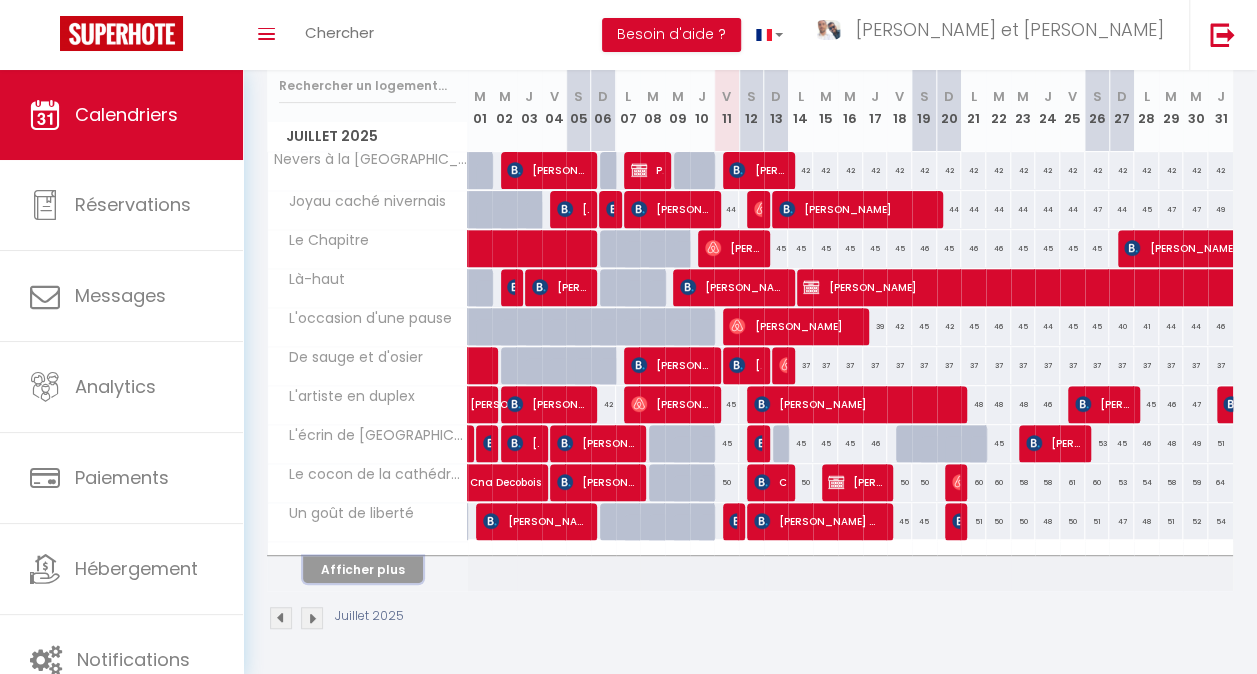 click on "Afficher plus" at bounding box center (363, 569) 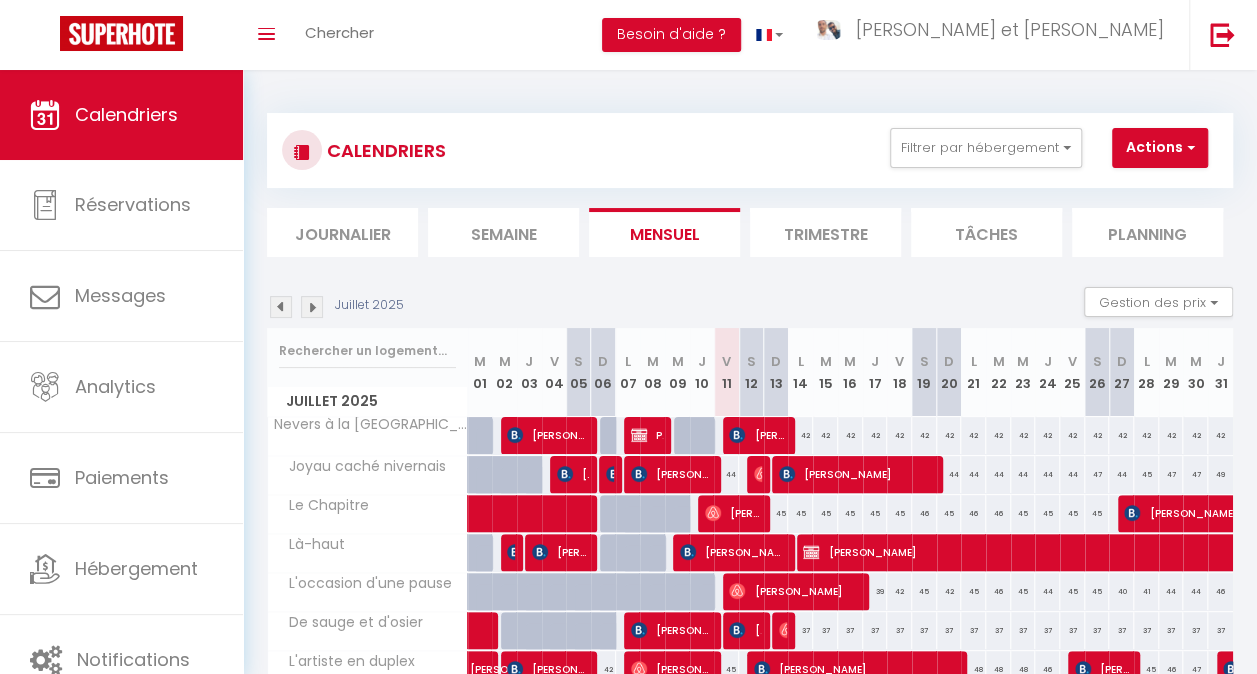 scroll, scrollTop: 661, scrollLeft: 0, axis: vertical 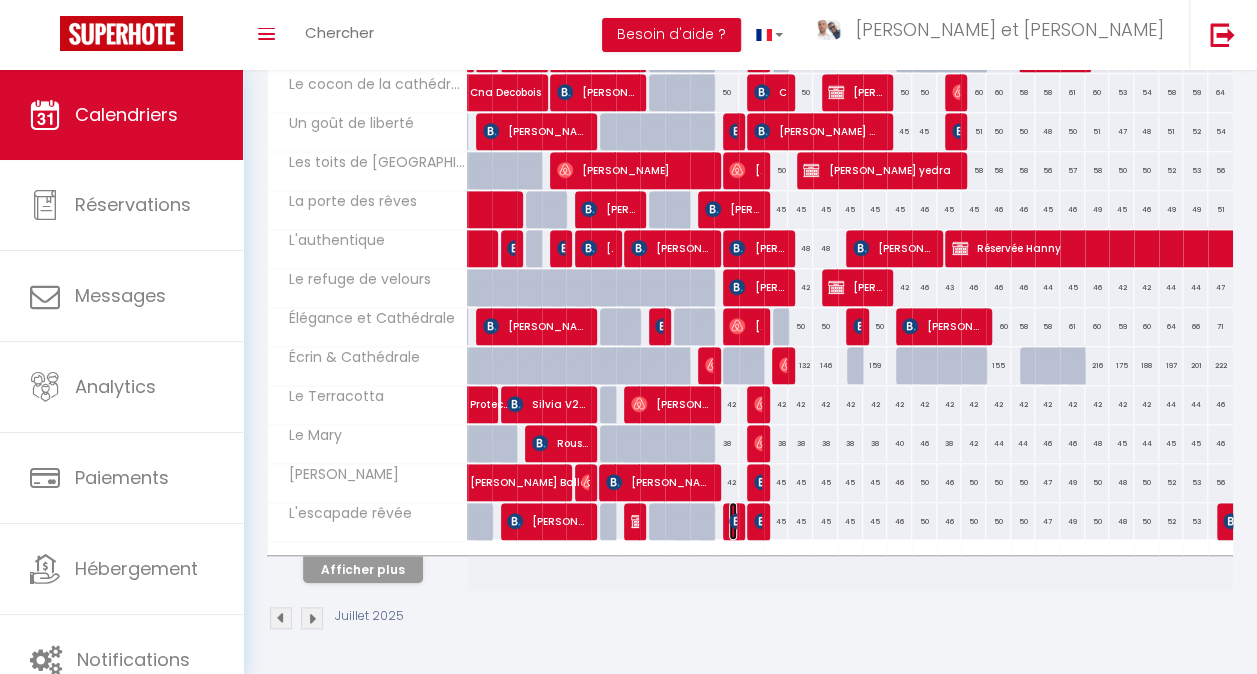 click at bounding box center (737, 521) 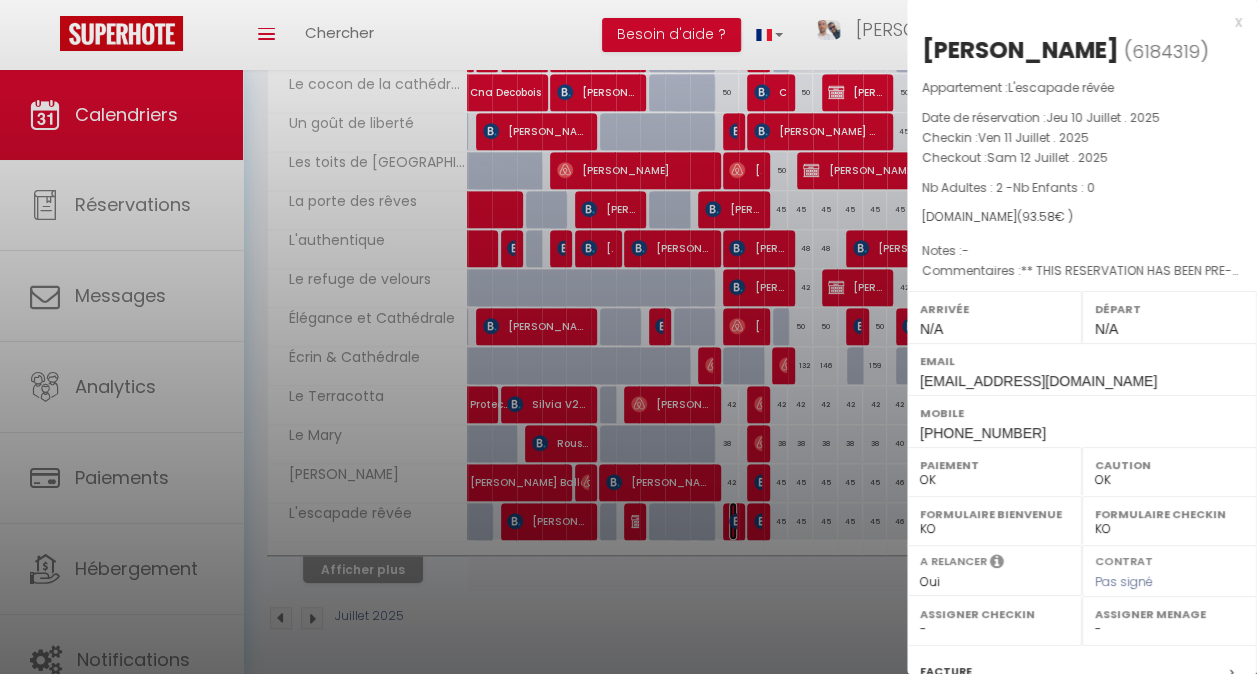 select on "34513" 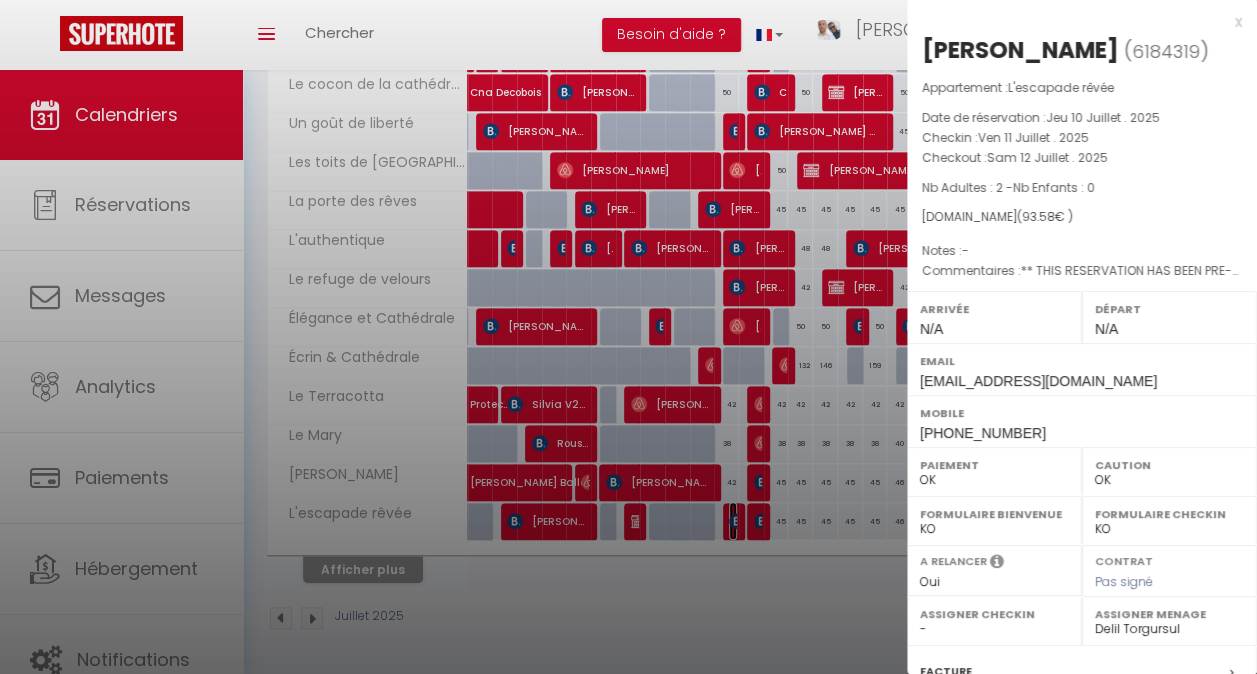 scroll, scrollTop: 253, scrollLeft: 0, axis: vertical 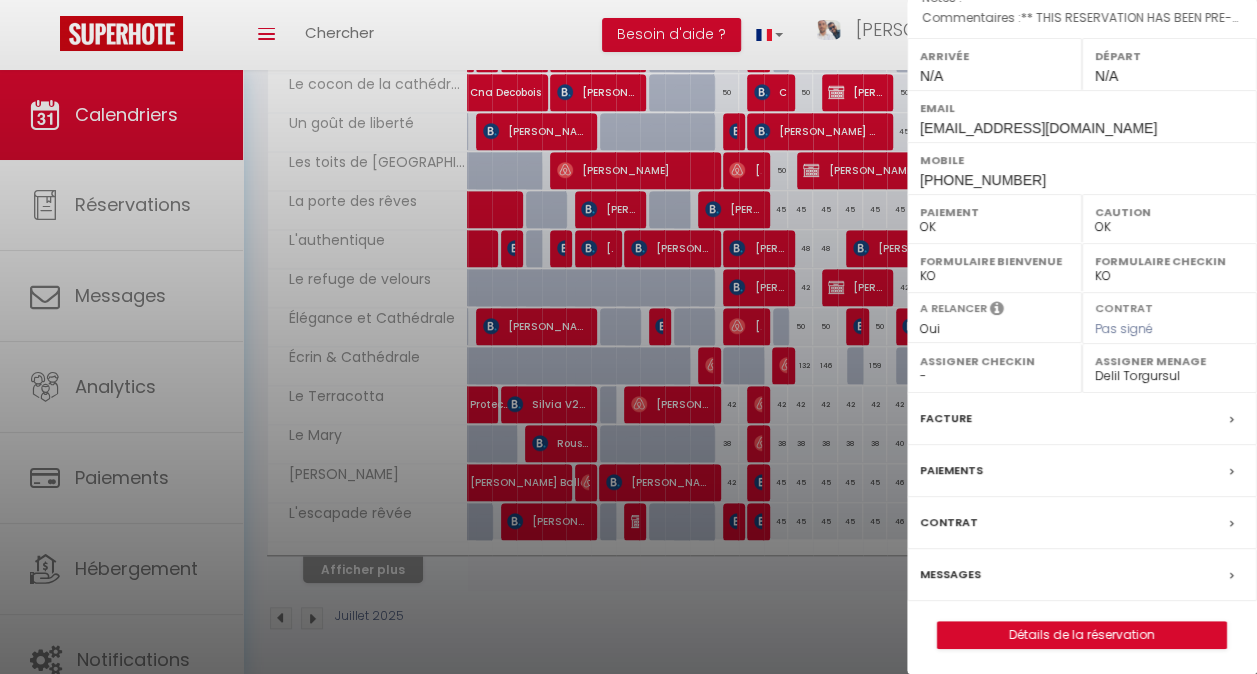 click on "Messages" at bounding box center [950, 574] 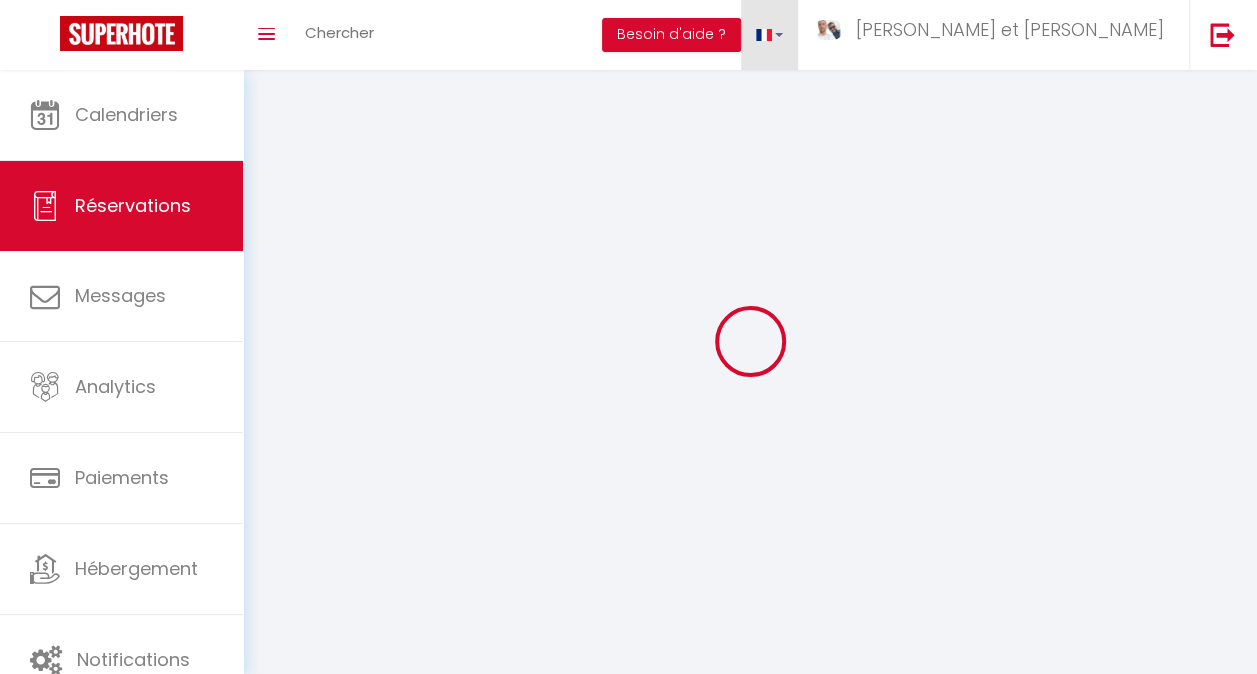 select 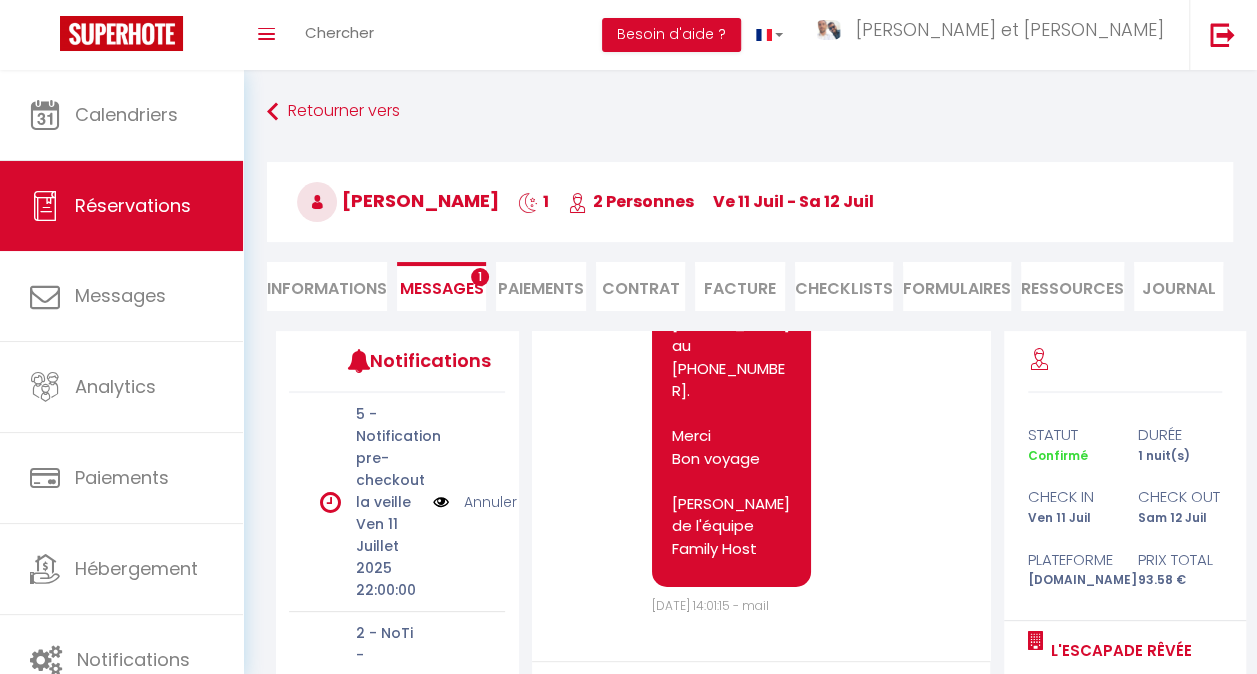 click on "Messages   1" at bounding box center [441, 286] 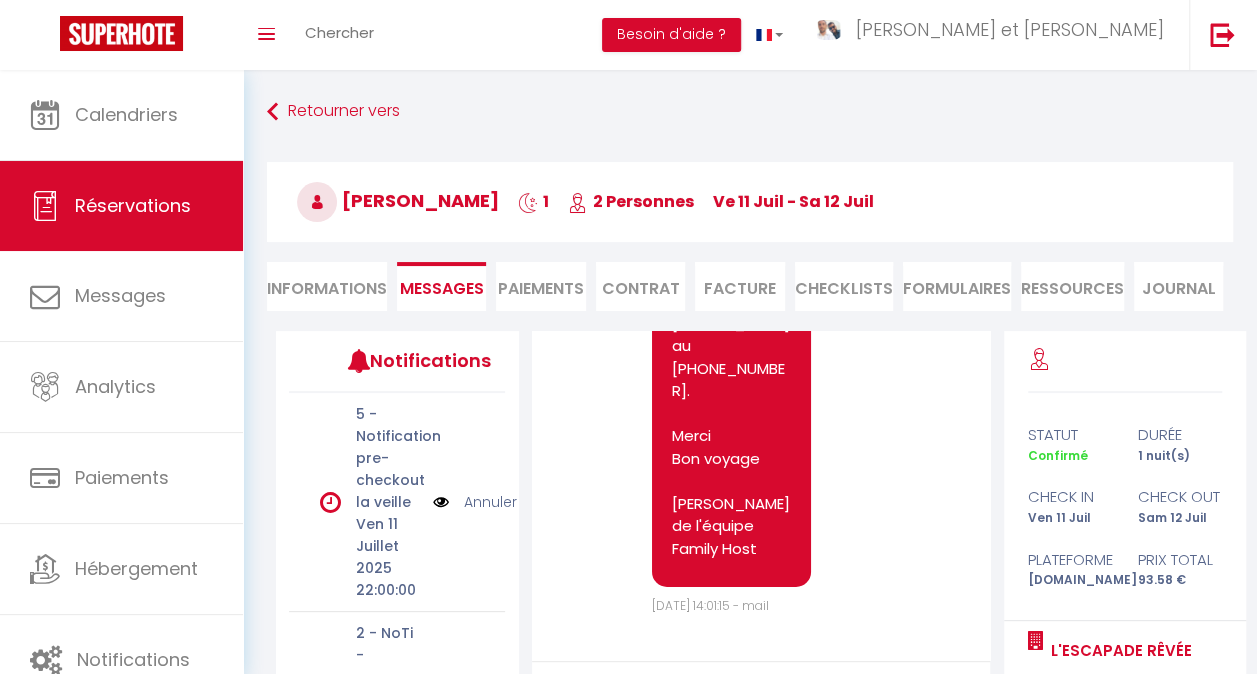 scroll, scrollTop: 7283, scrollLeft: 0, axis: vertical 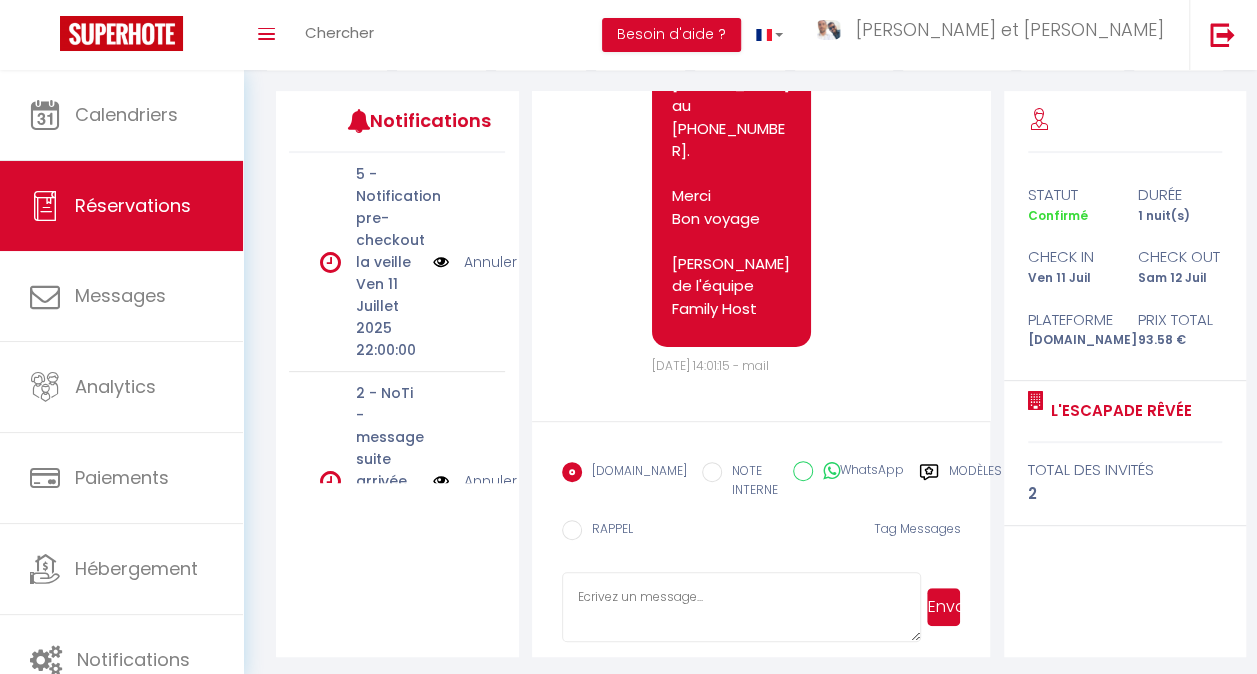 click at bounding box center (741, 607) 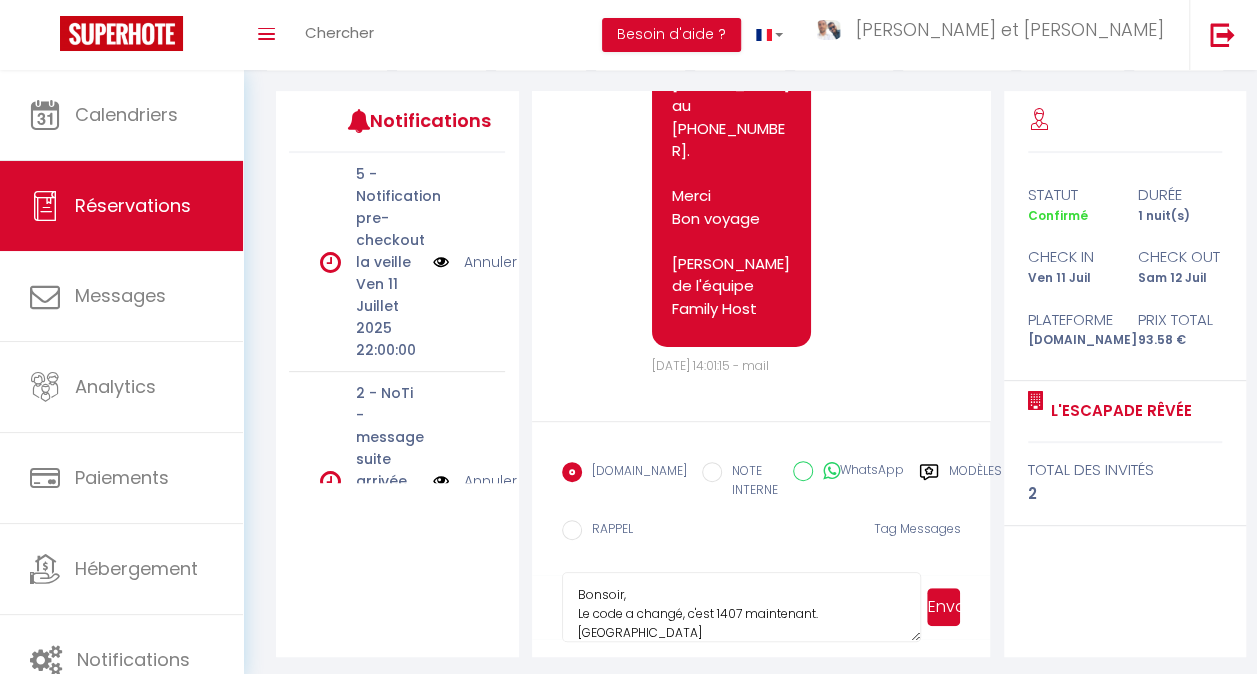 scroll, scrollTop: 22, scrollLeft: 0, axis: vertical 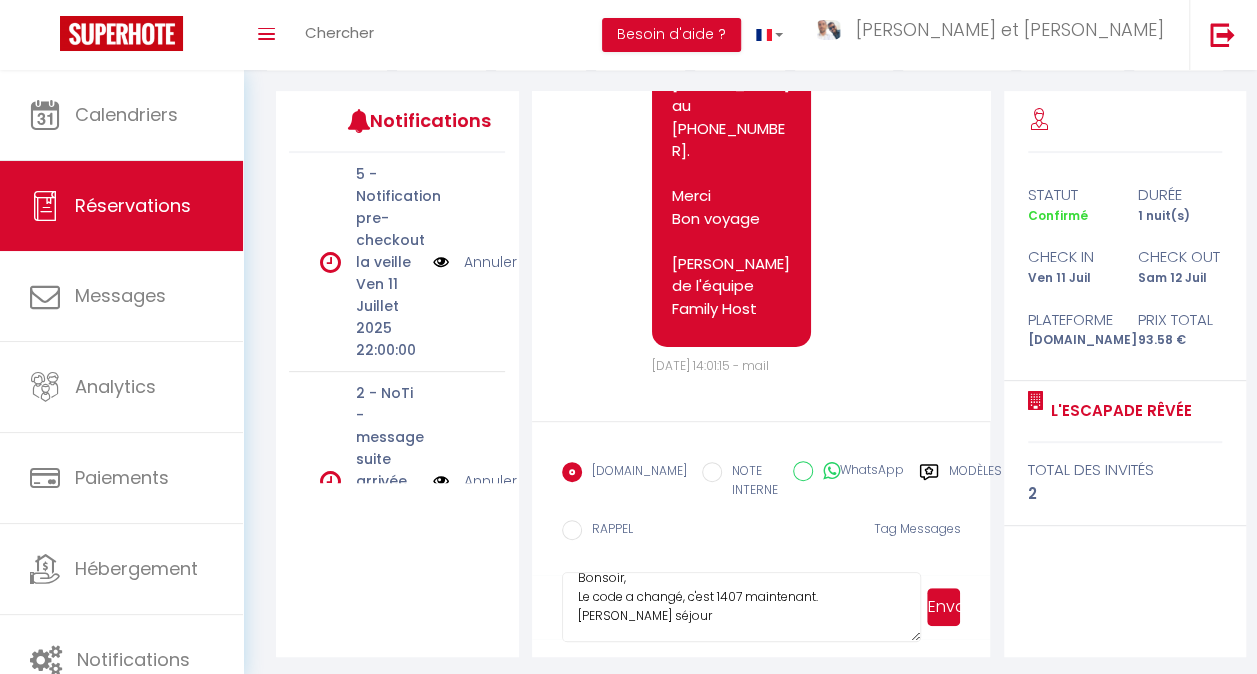 type on "Bonsoir,
Le code a changé, c'est 1407 maintenant.
[PERSON_NAME] séjour" 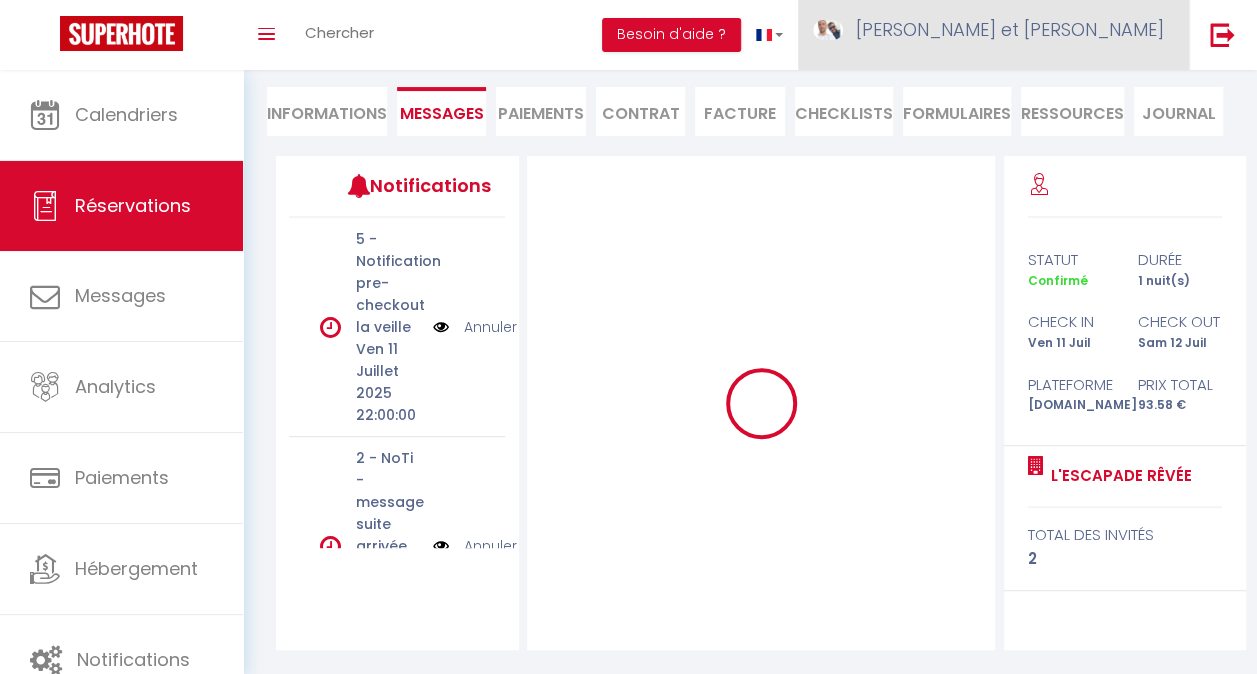type 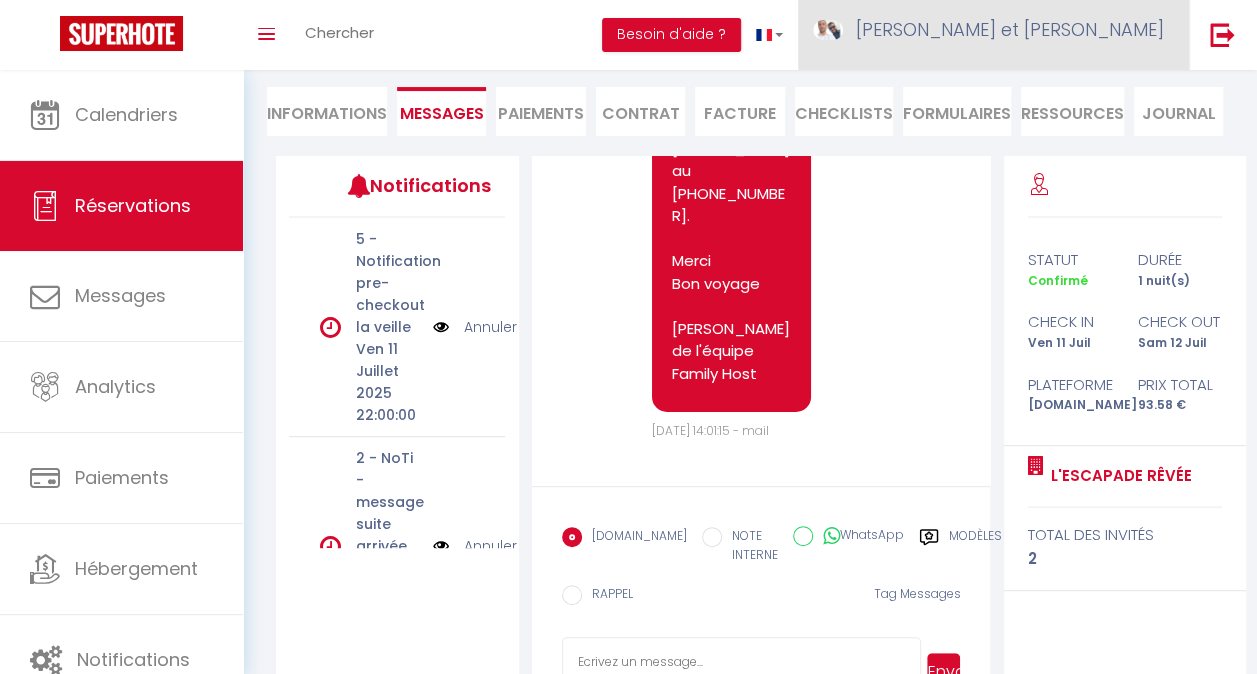 scroll, scrollTop: 0, scrollLeft: 0, axis: both 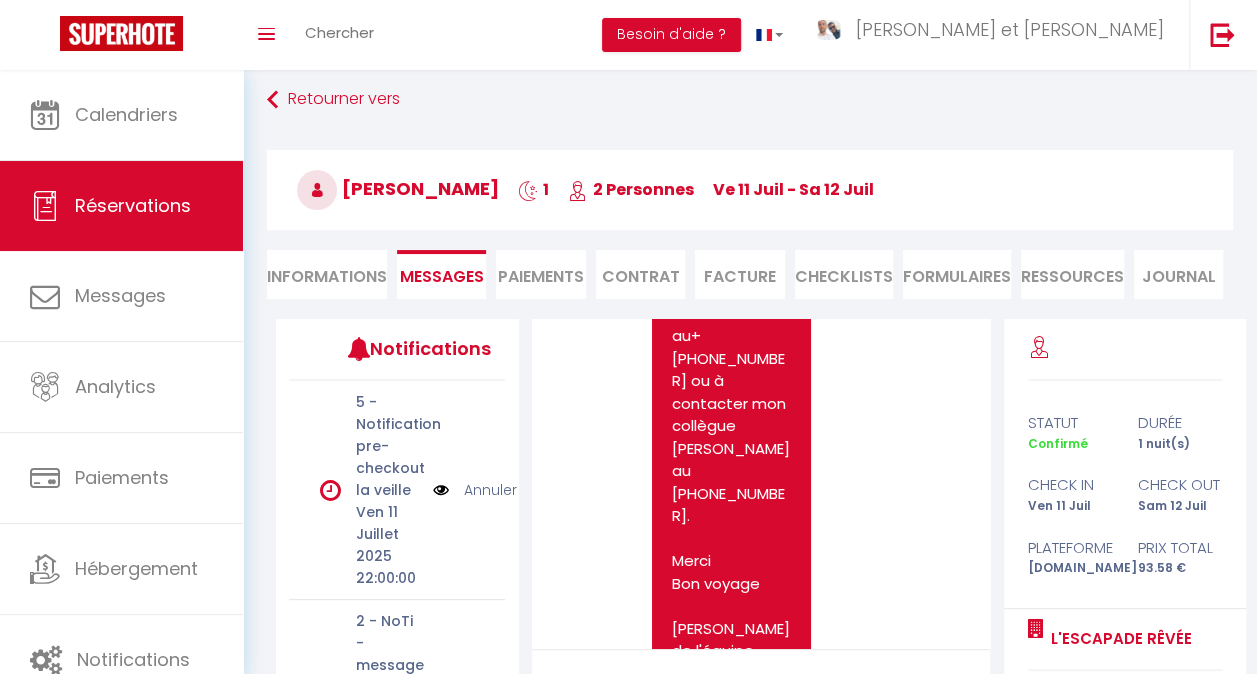 click on "Bonjour weske, C'est [PERSON_NAME], membre de l'équipe Family Host et votre hôte pour votre séjour qui approche. A cette occasion, je suis heureux de vous partager l'adresse précise du bien: [STREET_ADDRESS][PERSON_NAME] entrer dans l'immeuble, rien de plus simple, il suffit d'ouvrir la porte de l'immeuble en tournant le bouton central de tirage vers la gauche.  Une fois dans l'immeuble, prenez l'escalier jusqu'au premier étage, ouvrez la boite à clé avec le code 1987 et l'appartement se situe sur votre droite. ENSEMBLE, PROTEGEONS NOTRE PLANETE : merci d'adopter une consommation d'énergie écoresponsable pendant votre séjour notamment en baissant la température des radiateurs en sortant de l'appartement et ne pas surchauffer tout en laissant les fenêtres ouvertes. Enfin, vous pouvez profiter de la fibre internet en vous connectant à la box L'escapade rêvée et en indiquant le mot de passe [SECURITY_DATA]  Merci Bon voyage [PERSON_NAME] de l'équipe Family Host" at bounding box center (731, -600) 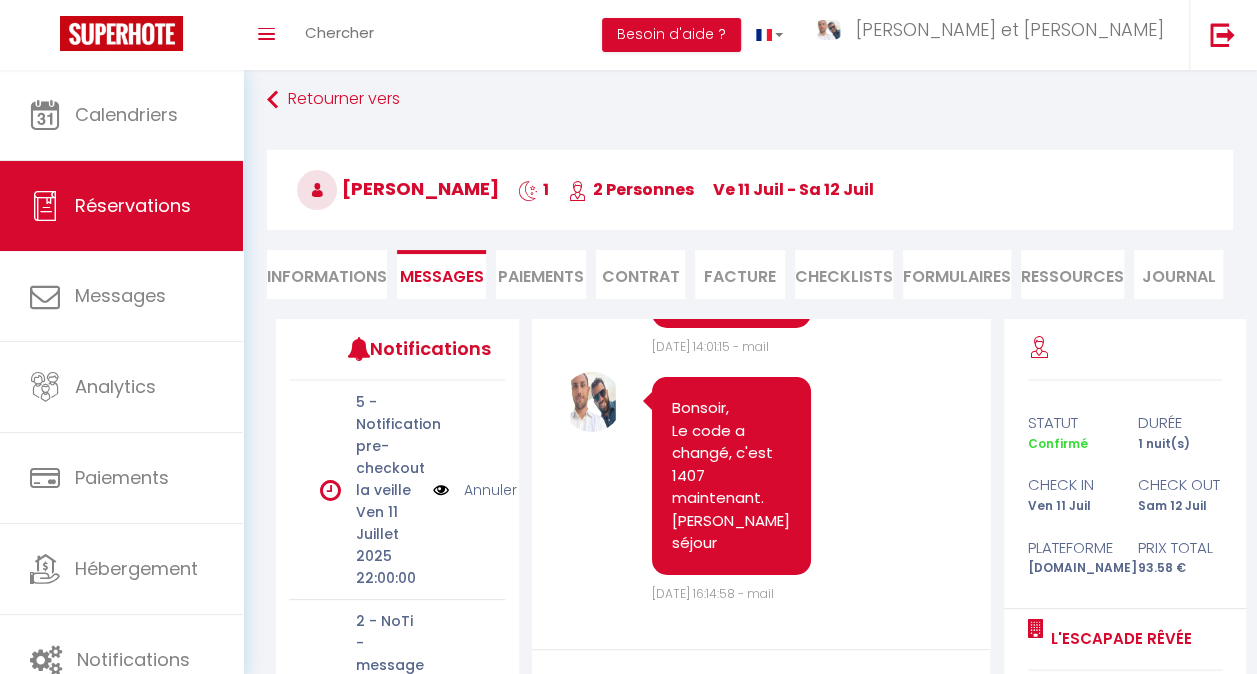 scroll, scrollTop: 7530, scrollLeft: 0, axis: vertical 